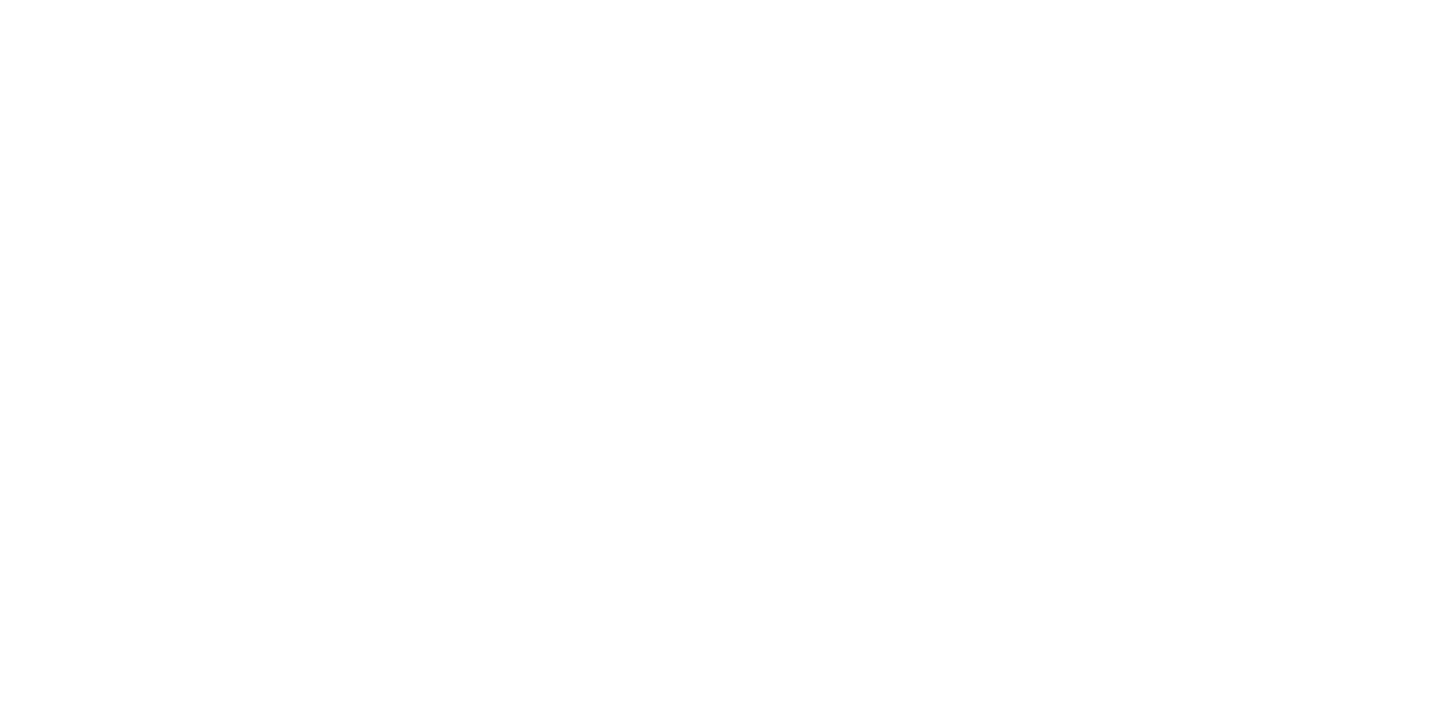 scroll, scrollTop: 0, scrollLeft: 0, axis: both 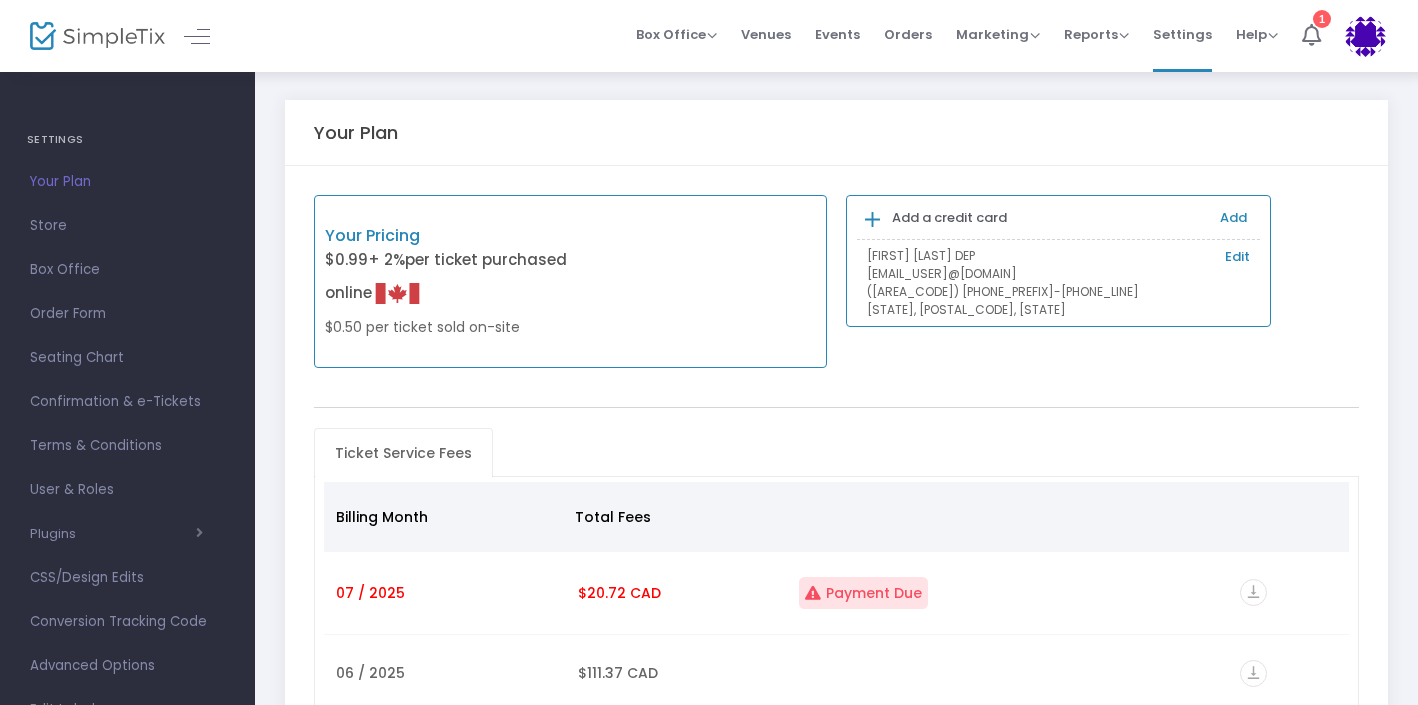 click on "Edit" at bounding box center [1237, 257] 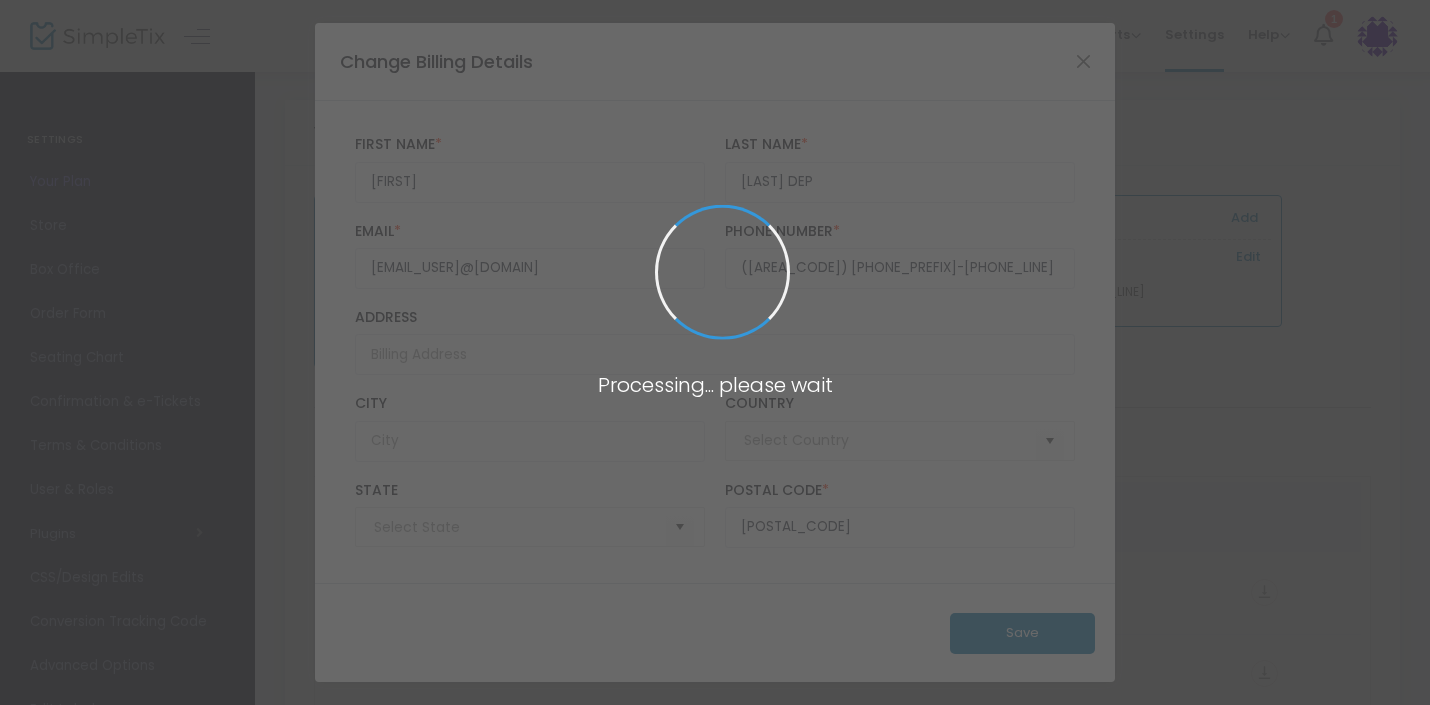 type on "Canada" 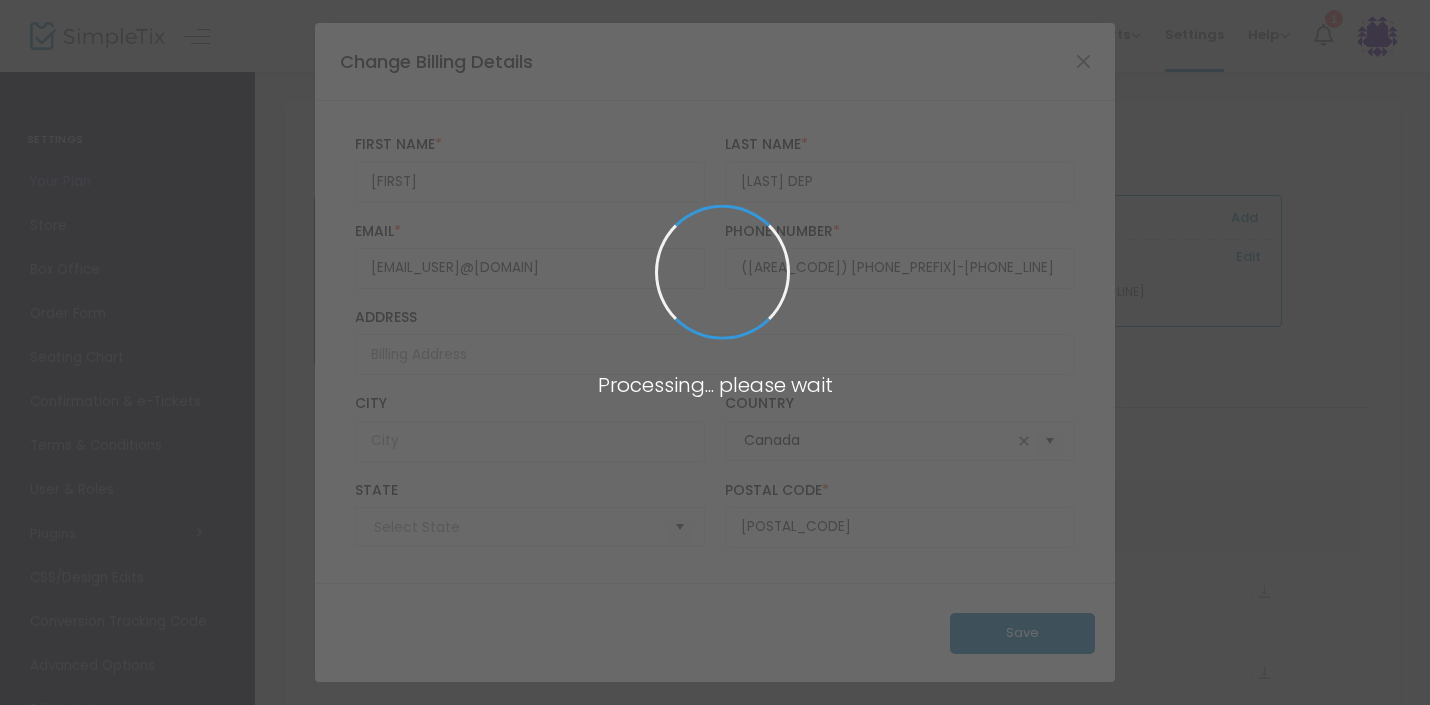 type on "[PROVINCE]" 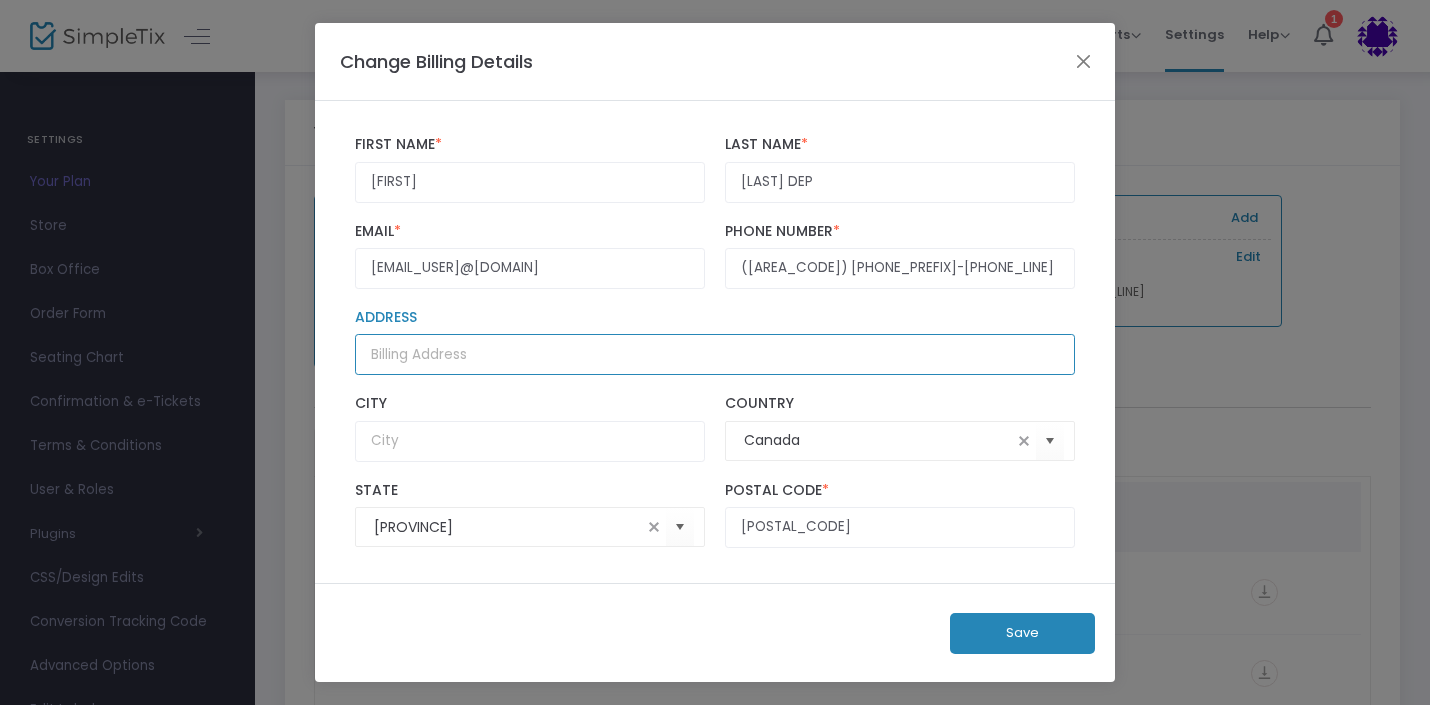 click on "Address" at bounding box center (715, 354) 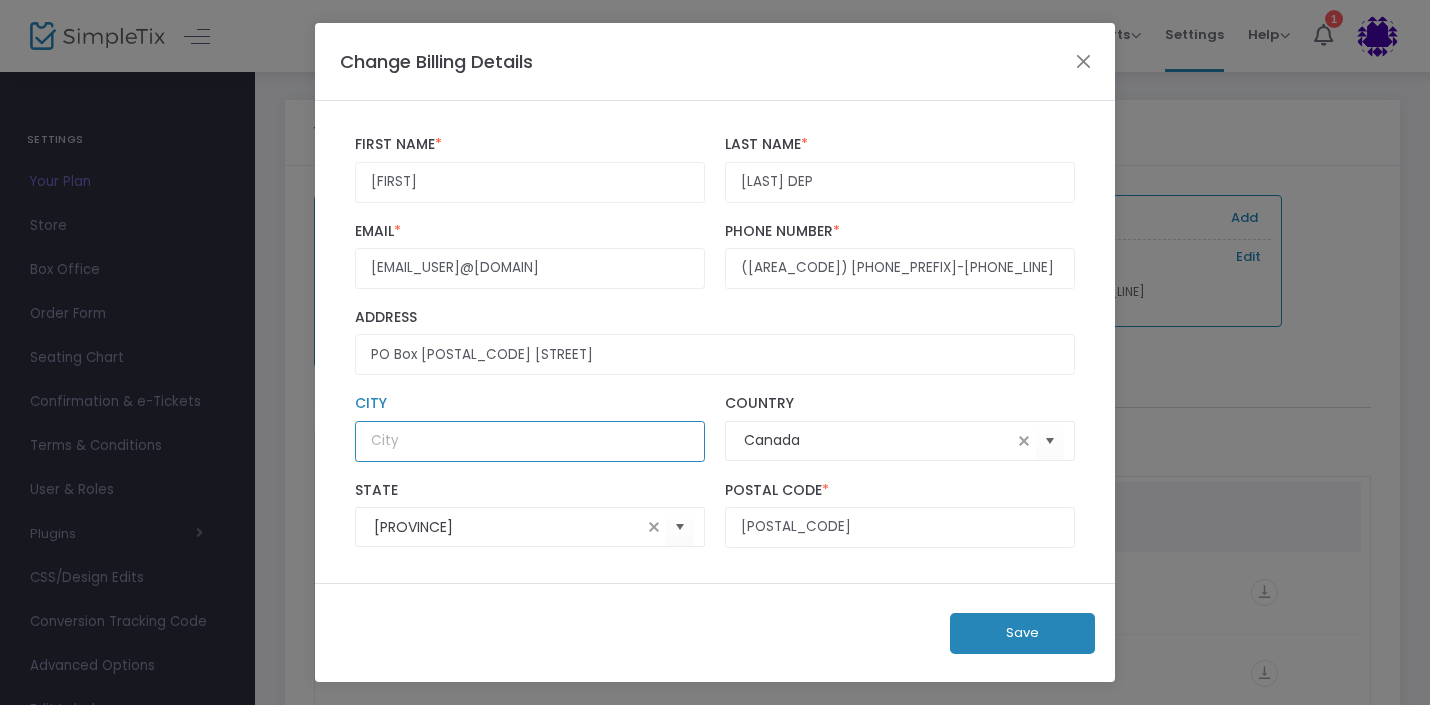 type on "[CITY]" 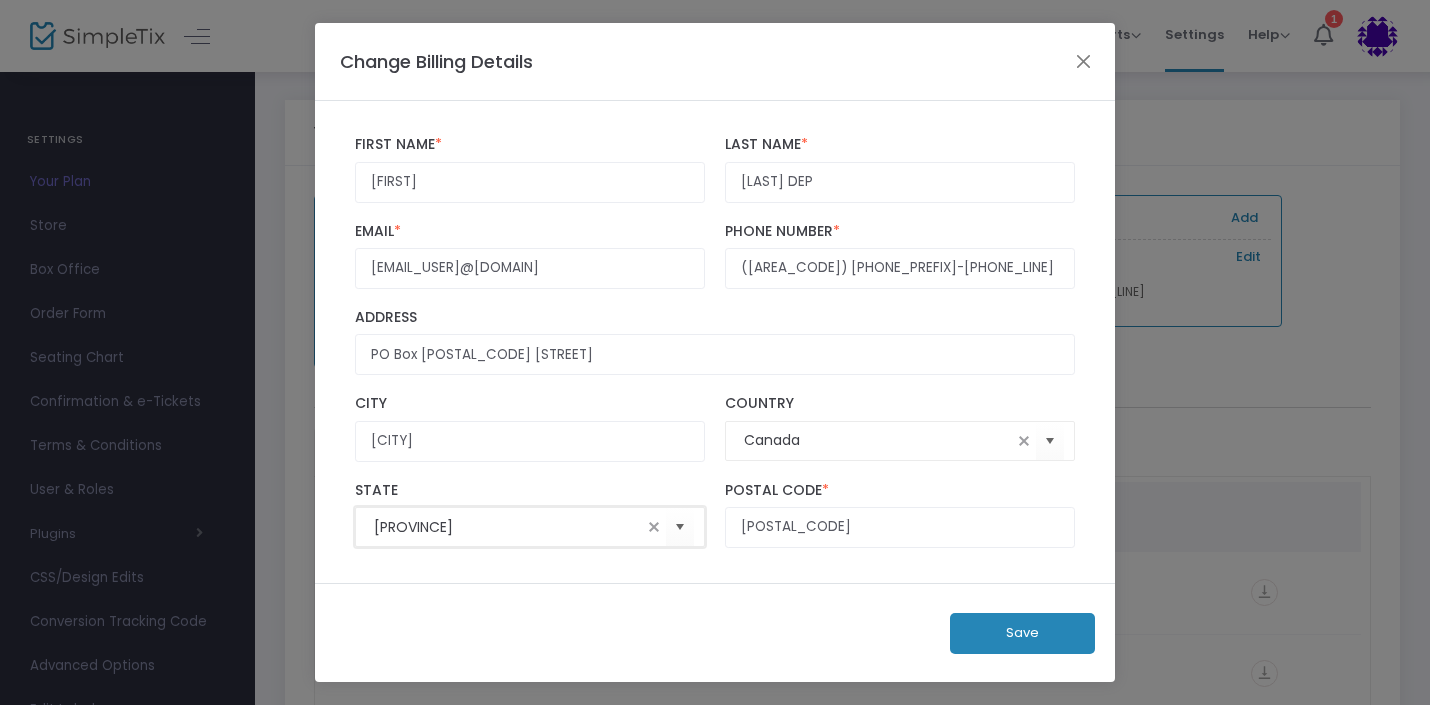 type on "[STATE_ABBR]" 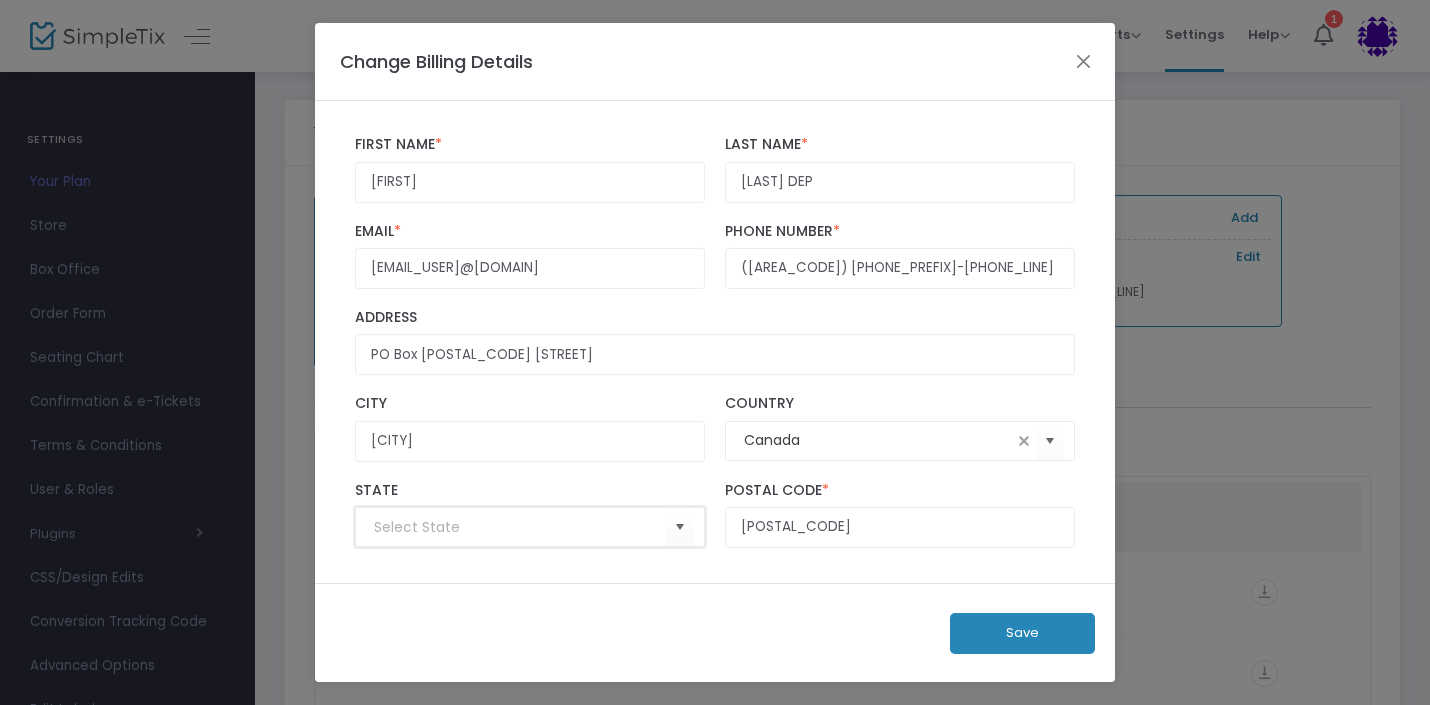 type on "[STATE_ABBR]" 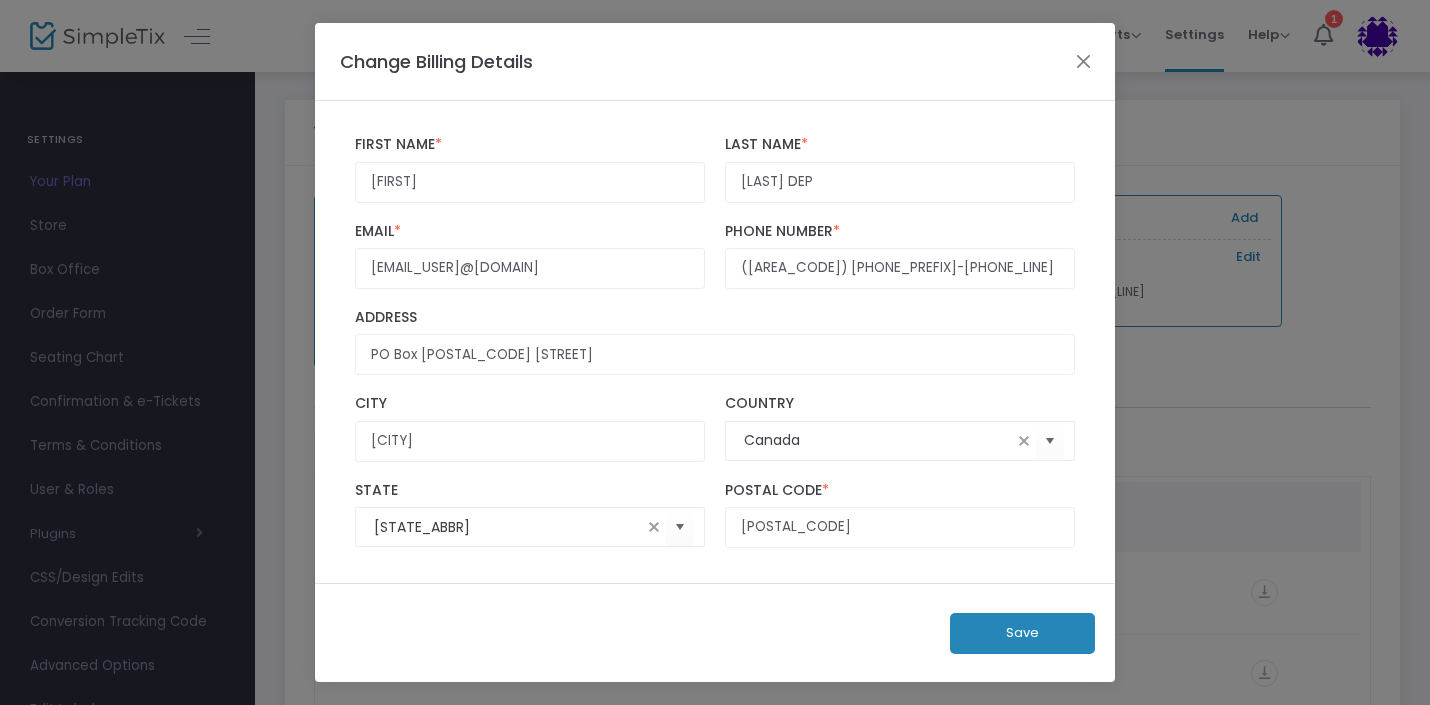 click on "Save" 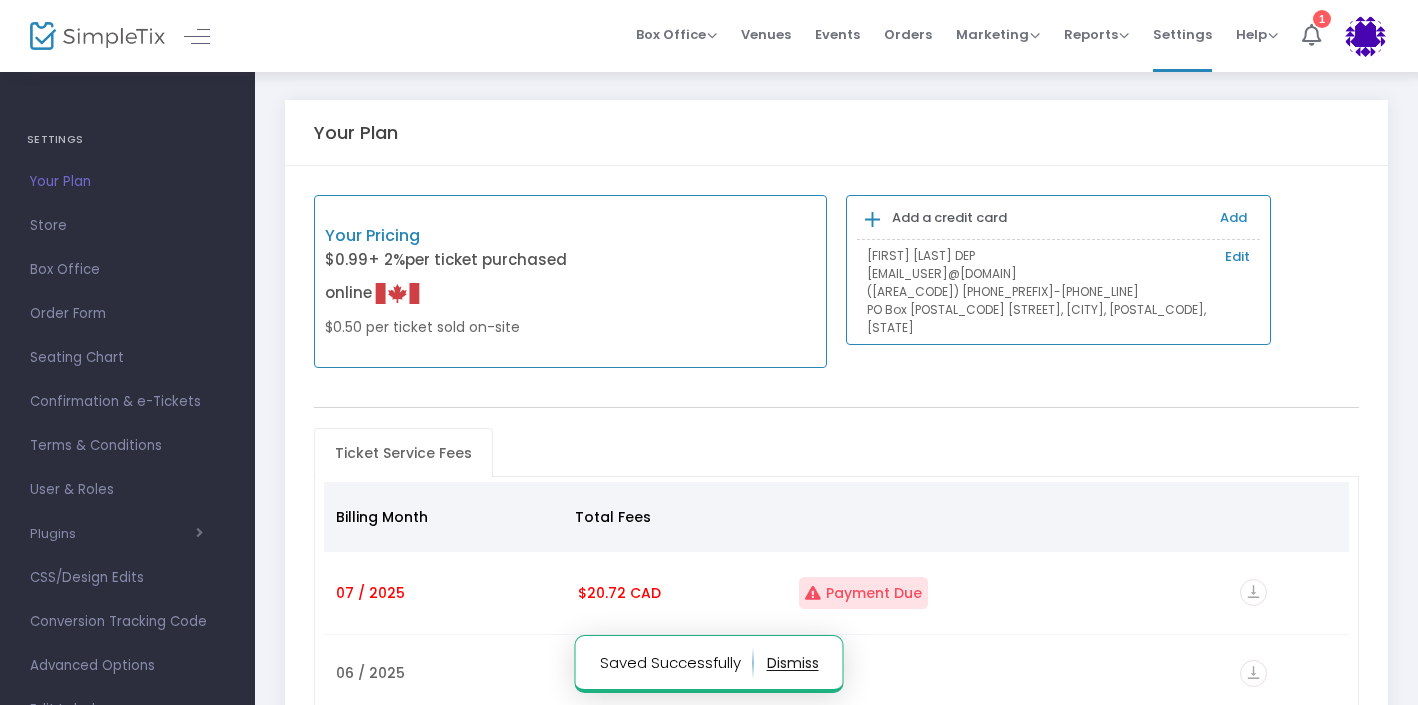 click on "Add" at bounding box center [1233, 217] 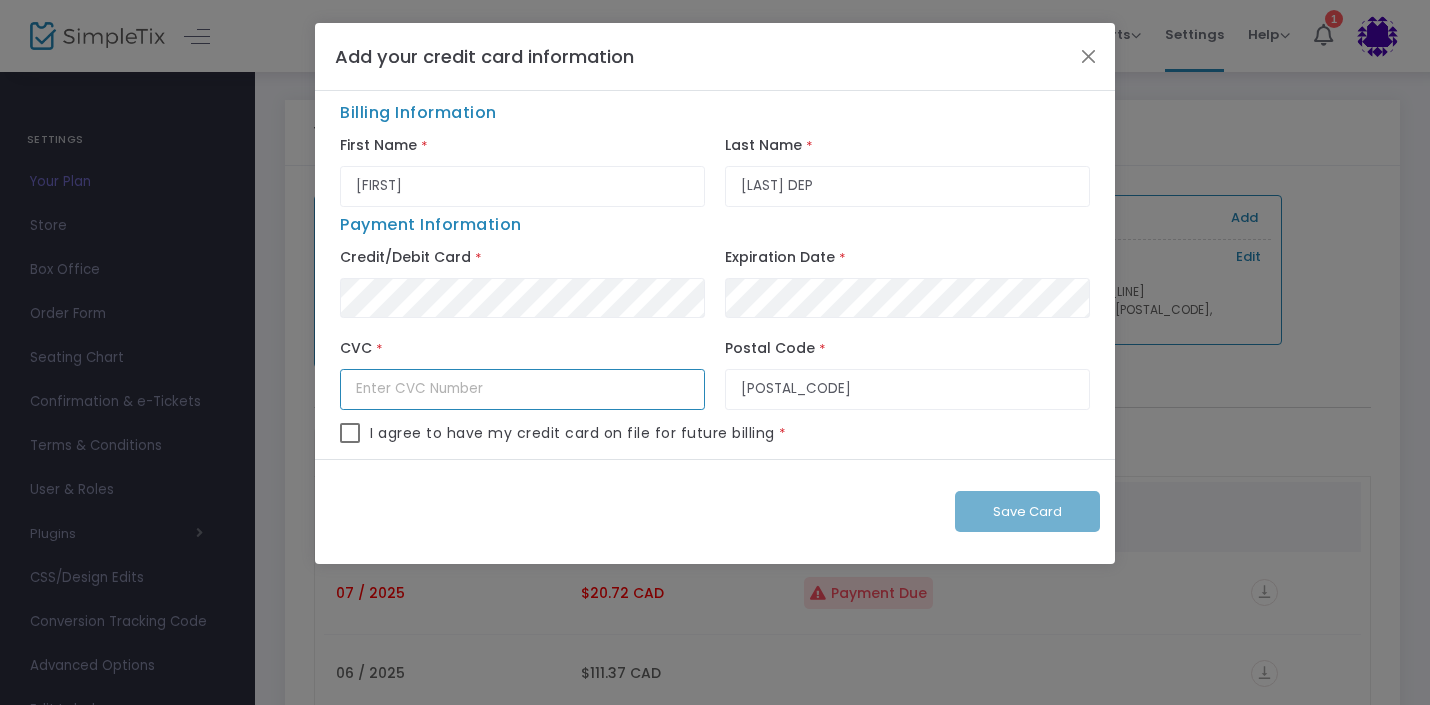 click 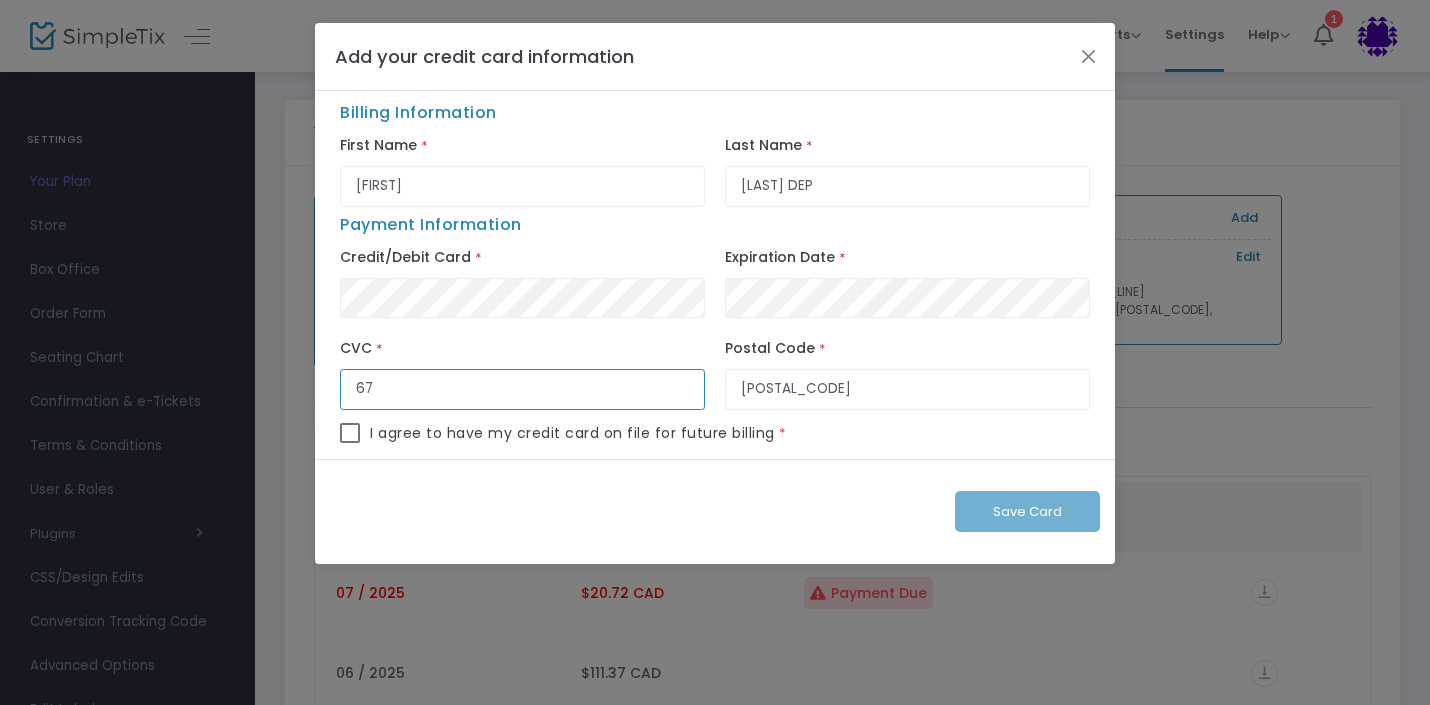 type on "6" 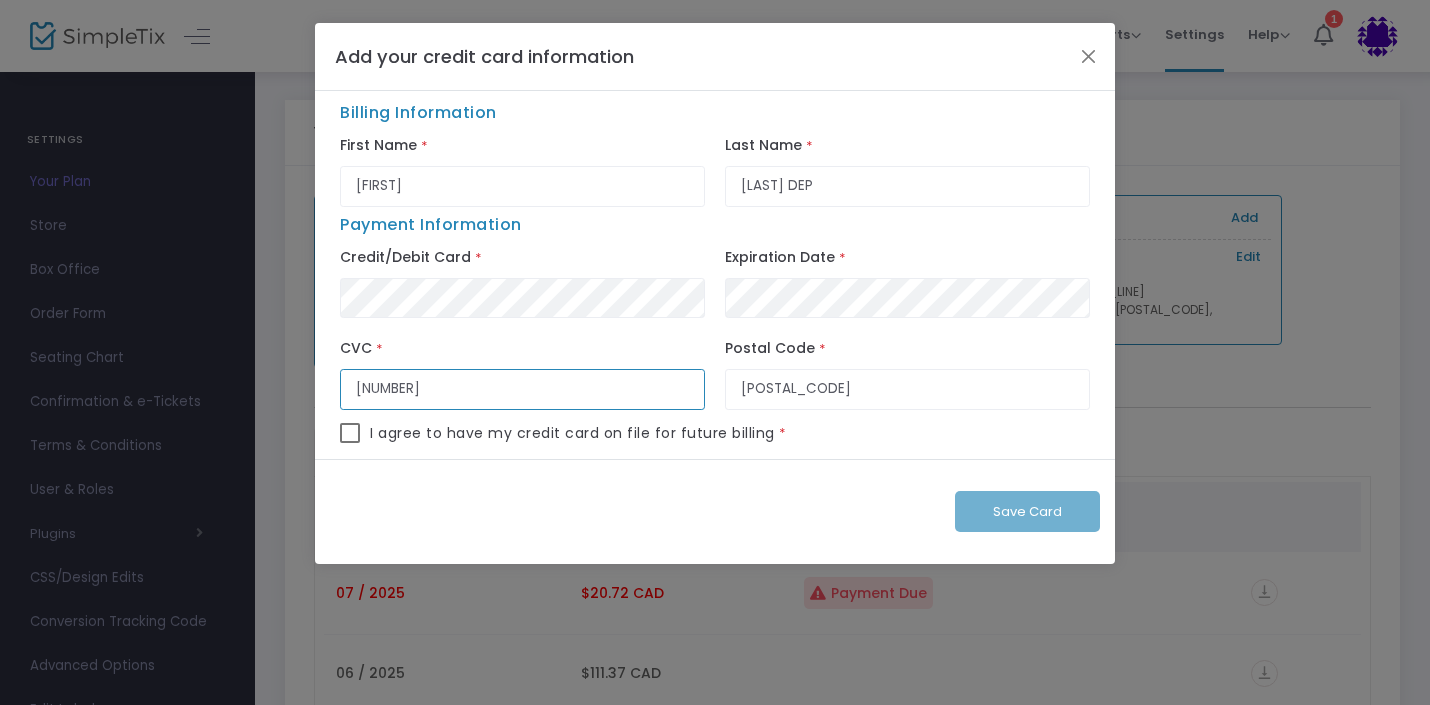 type on "[NUMBER]" 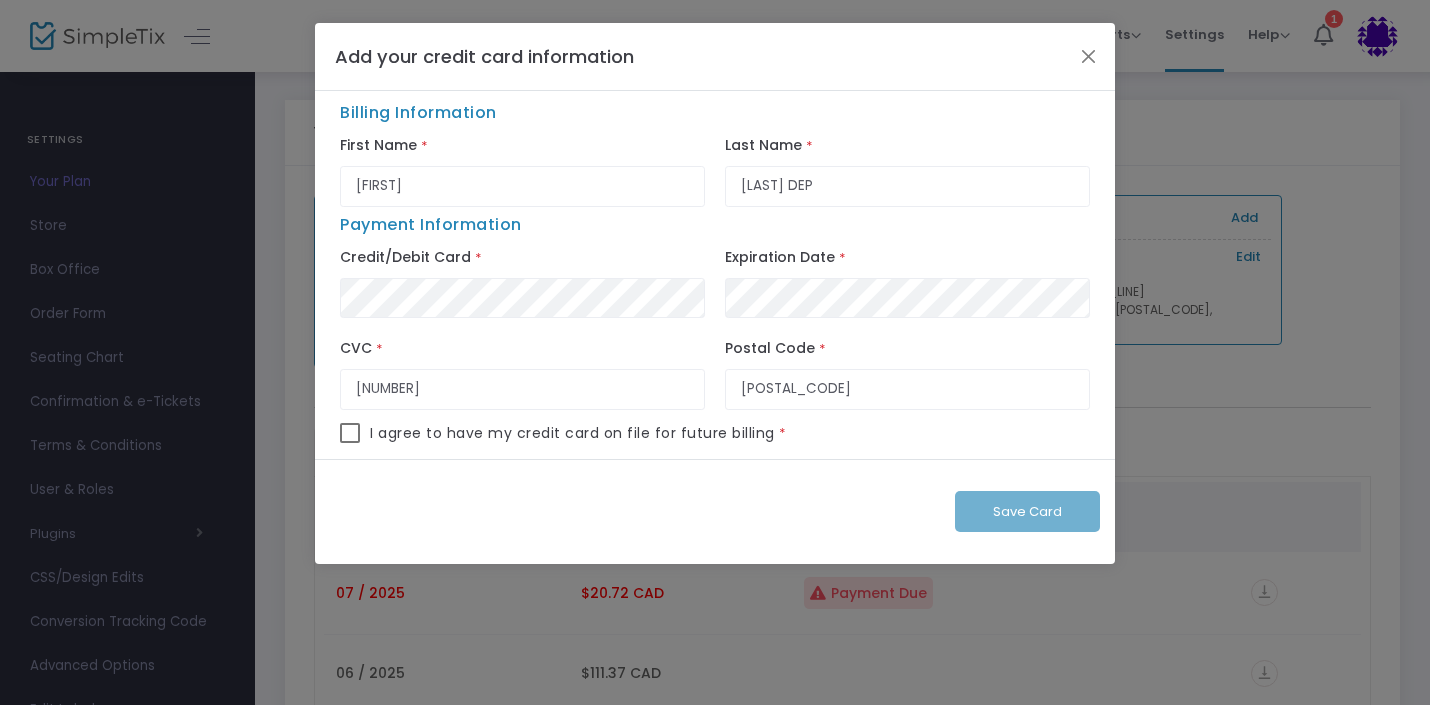 click at bounding box center [350, 433] 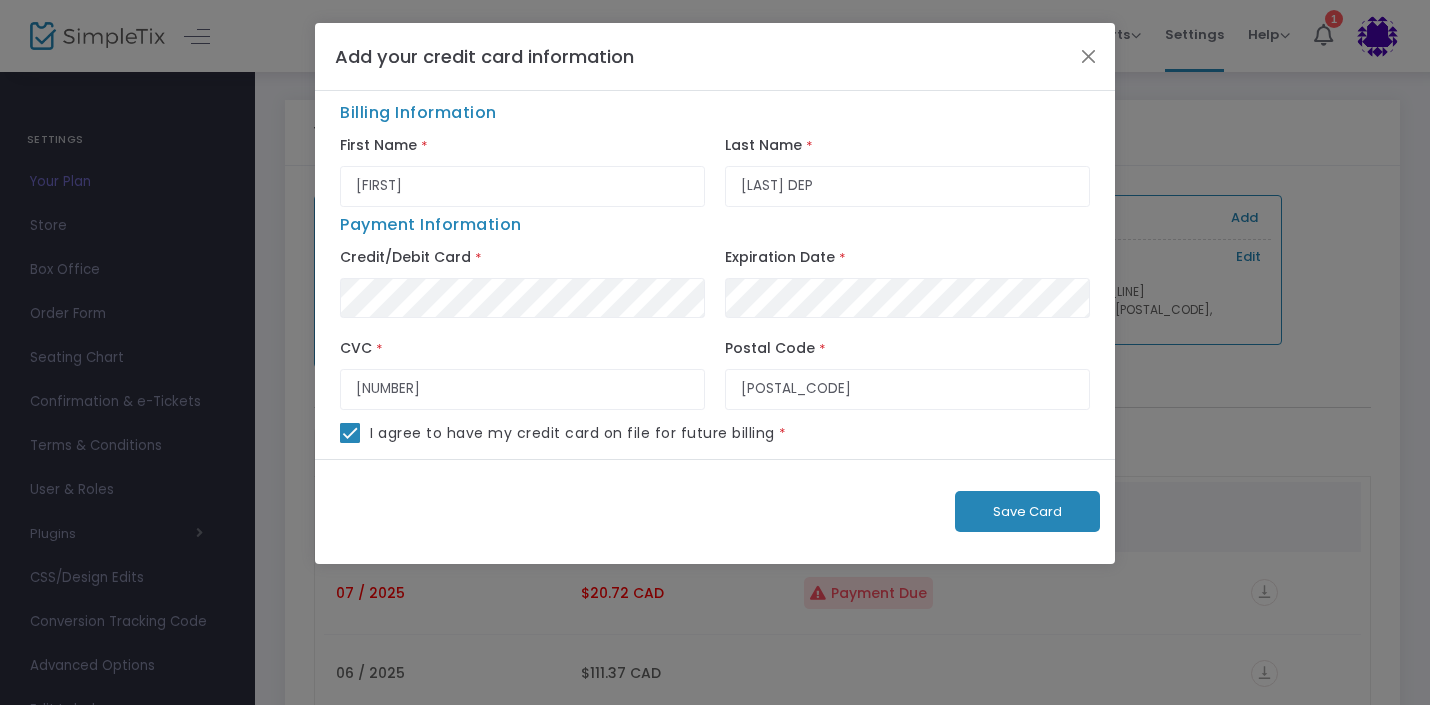 click on "Save Card" at bounding box center (1027, 511) 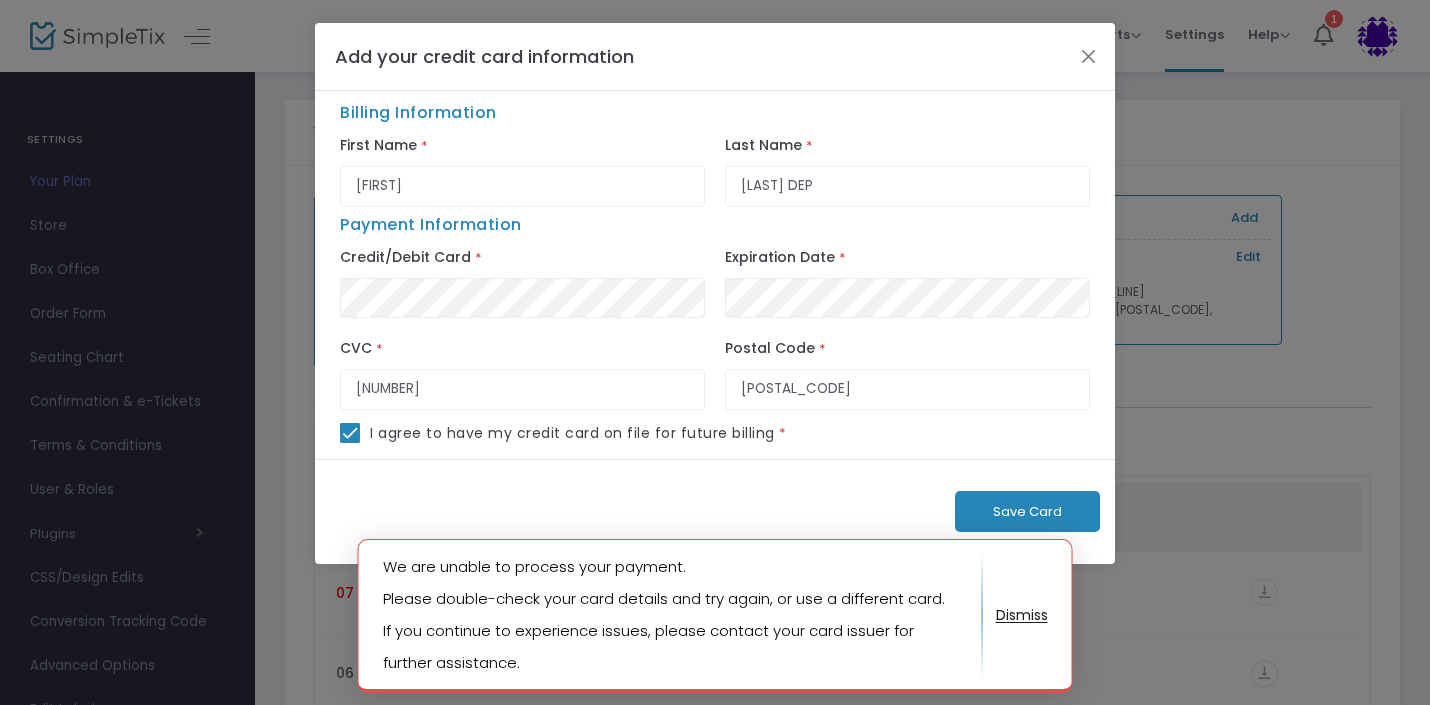 click 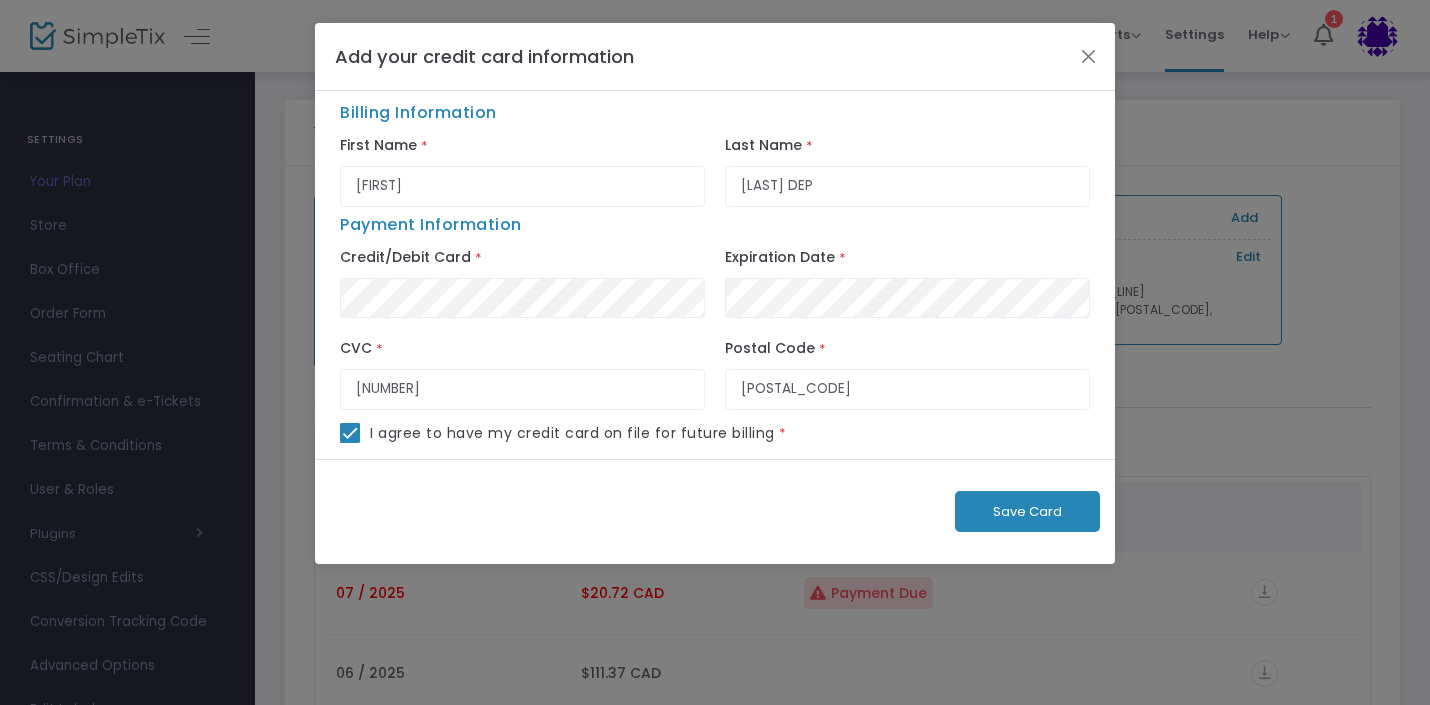 click on "Save Card" at bounding box center (1027, 511) 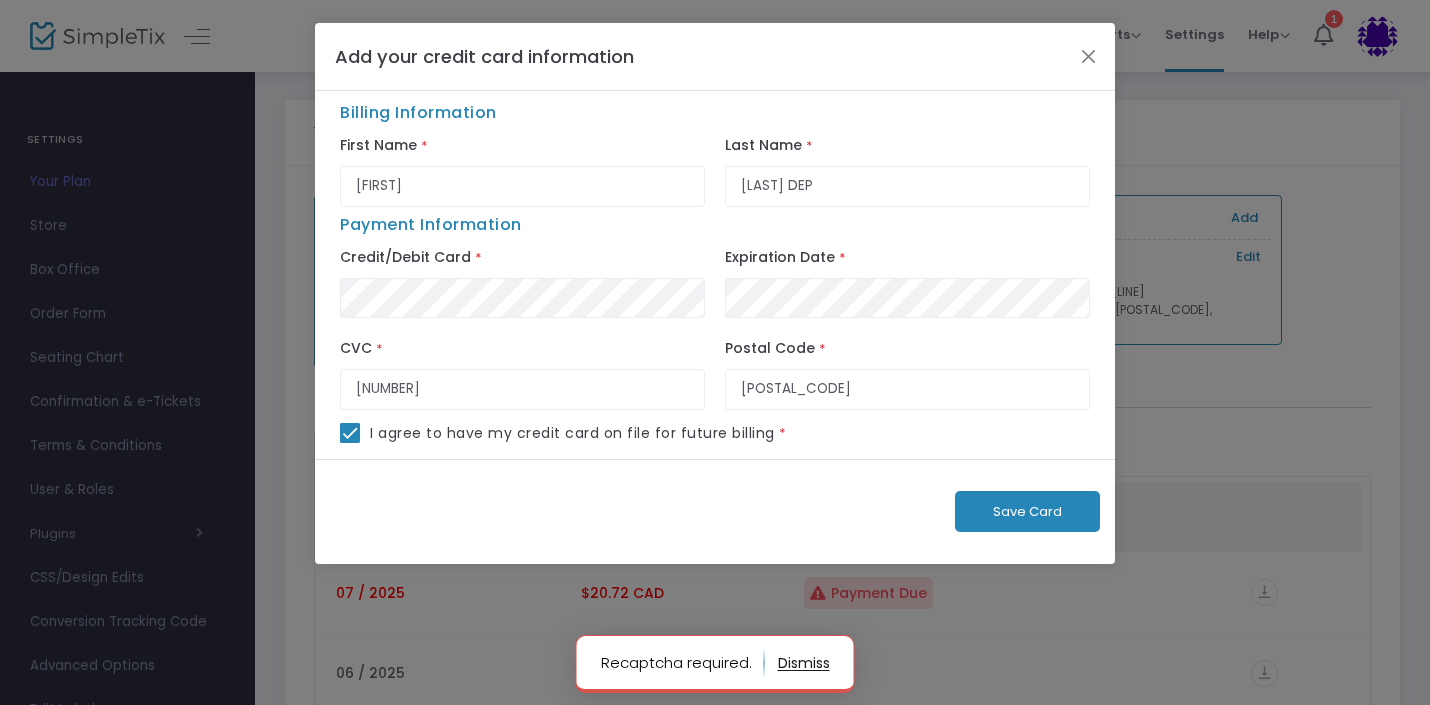 click on "Recaptcha required." 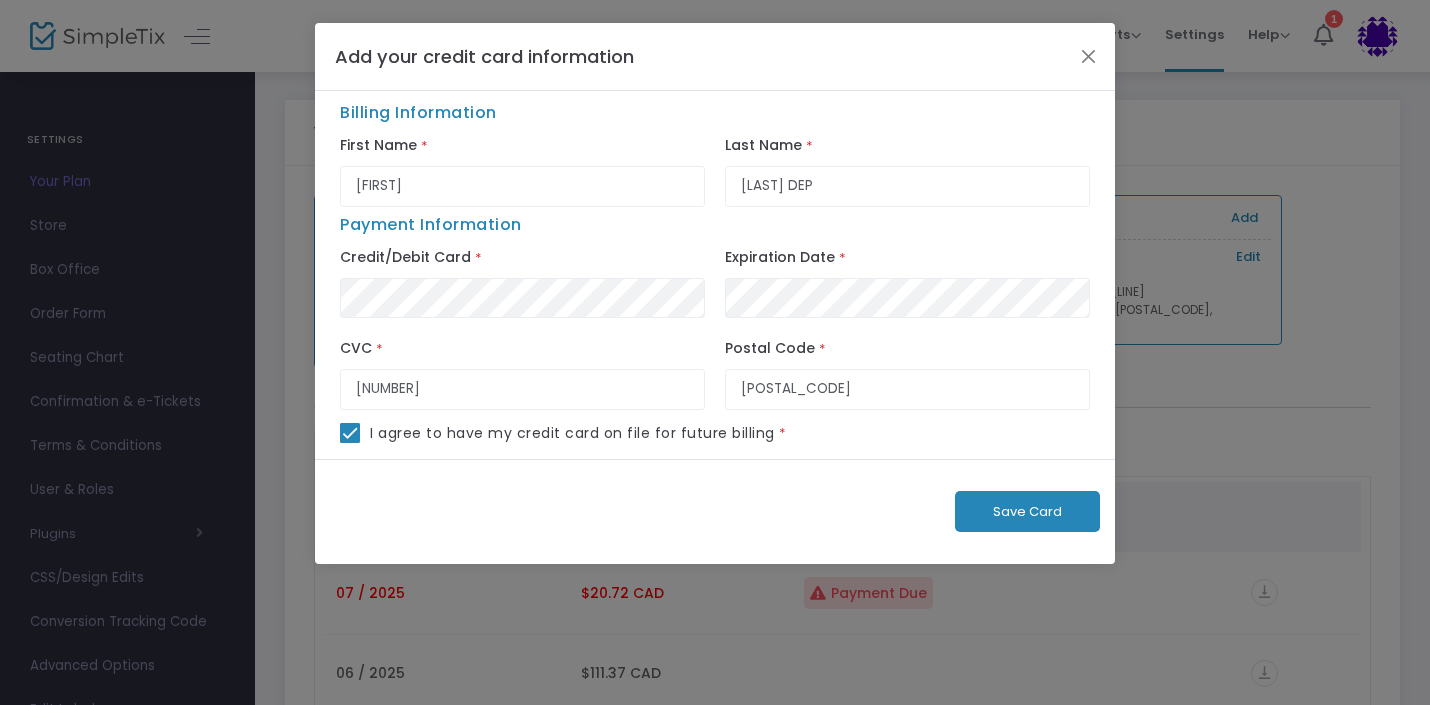 click on "Save Card" at bounding box center (1027, 511) 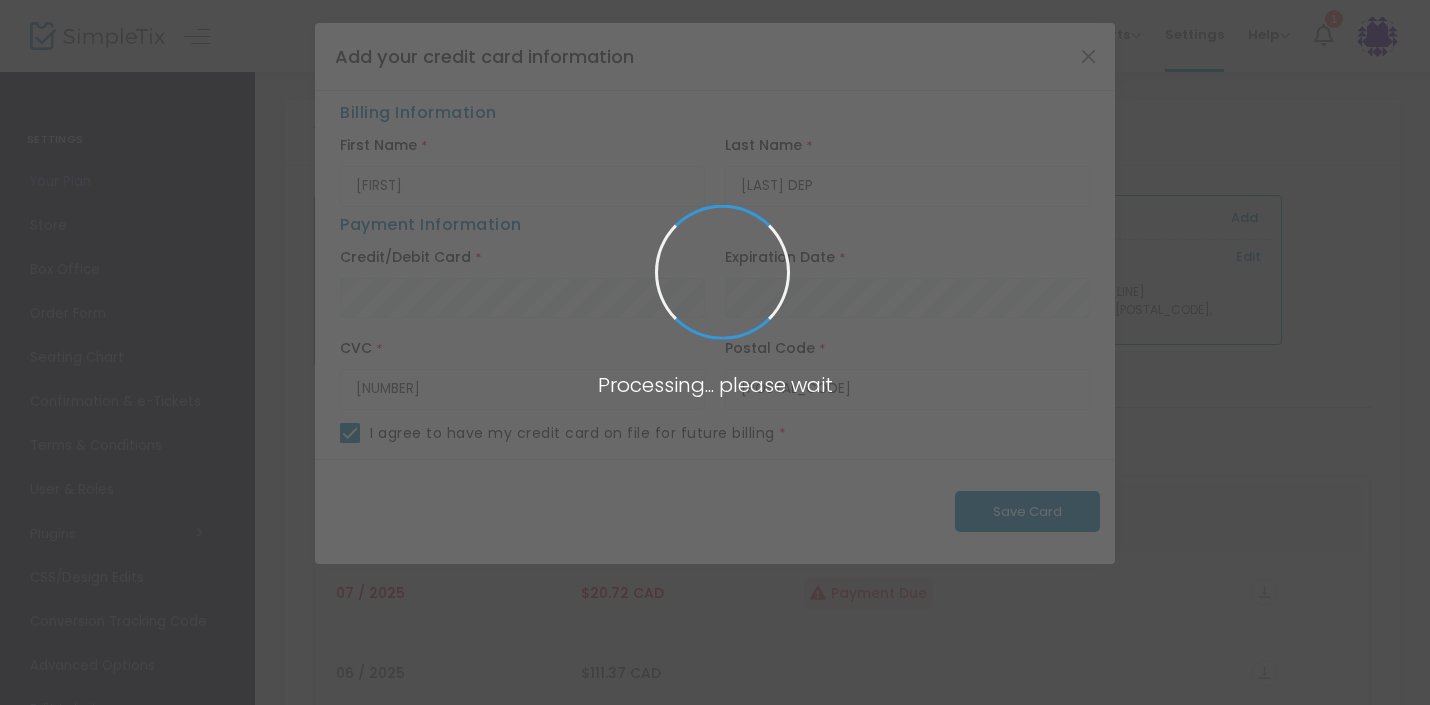 type 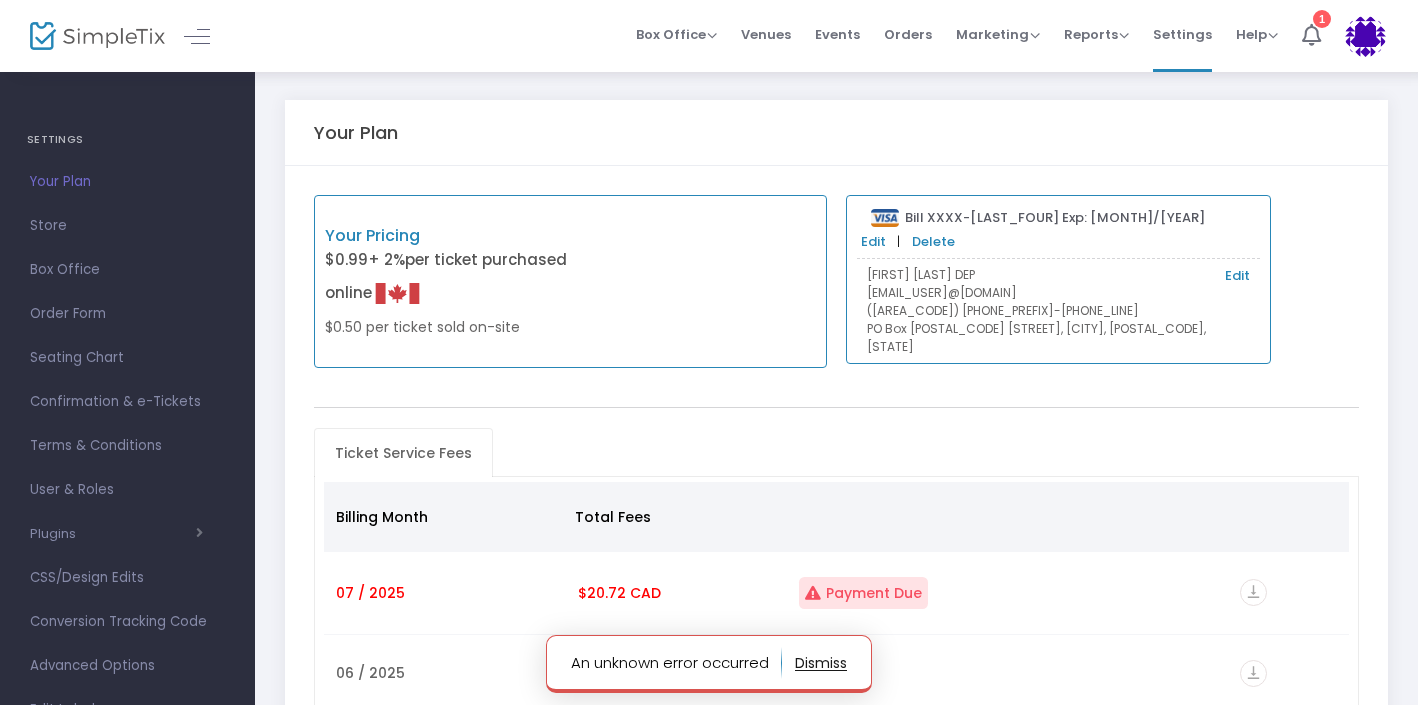 click 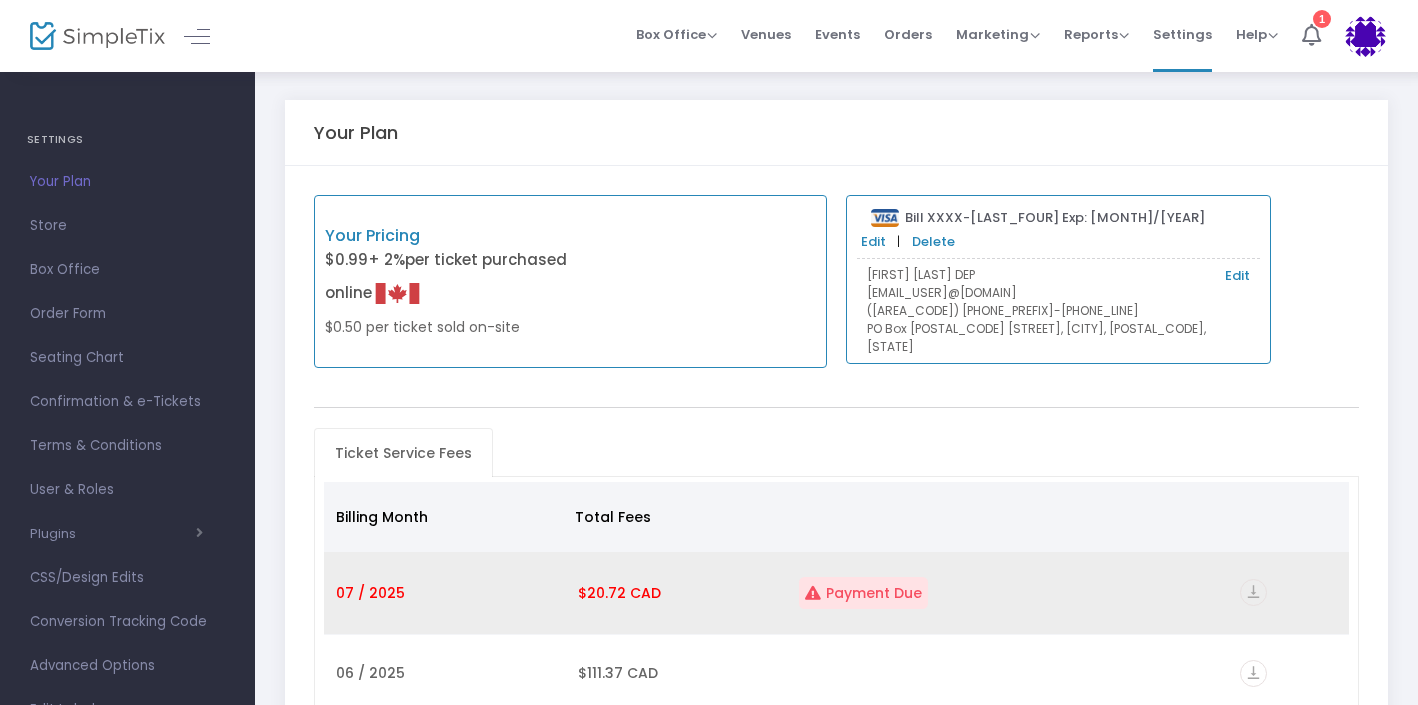 click on "Payment Due" at bounding box center [863, 593] 